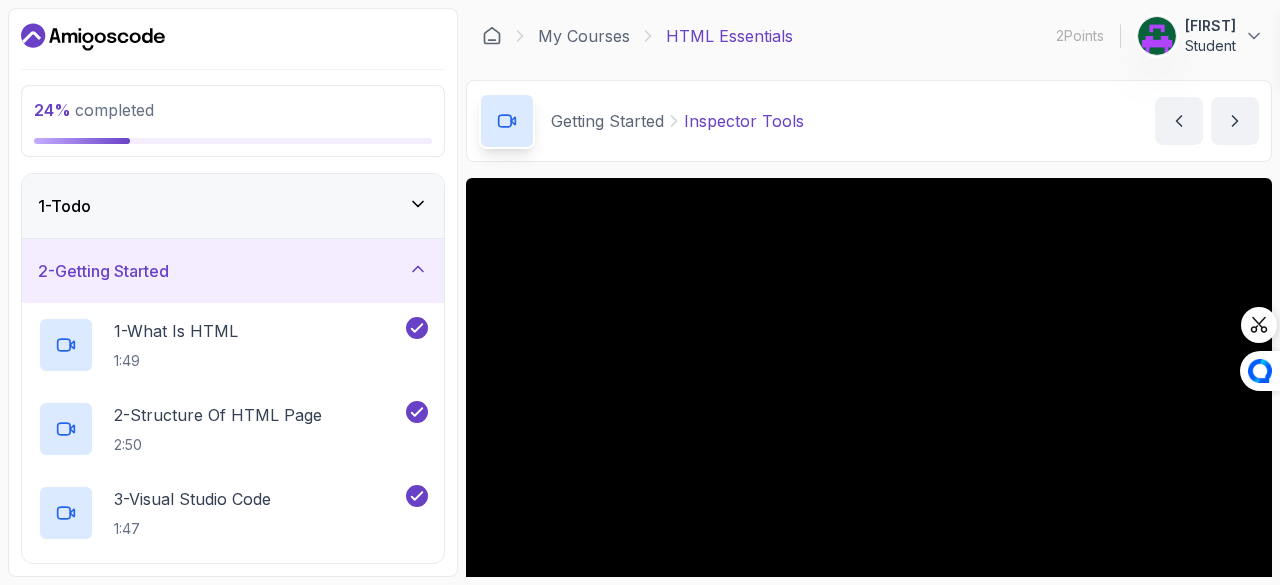 scroll, scrollTop: 0, scrollLeft: 0, axis: both 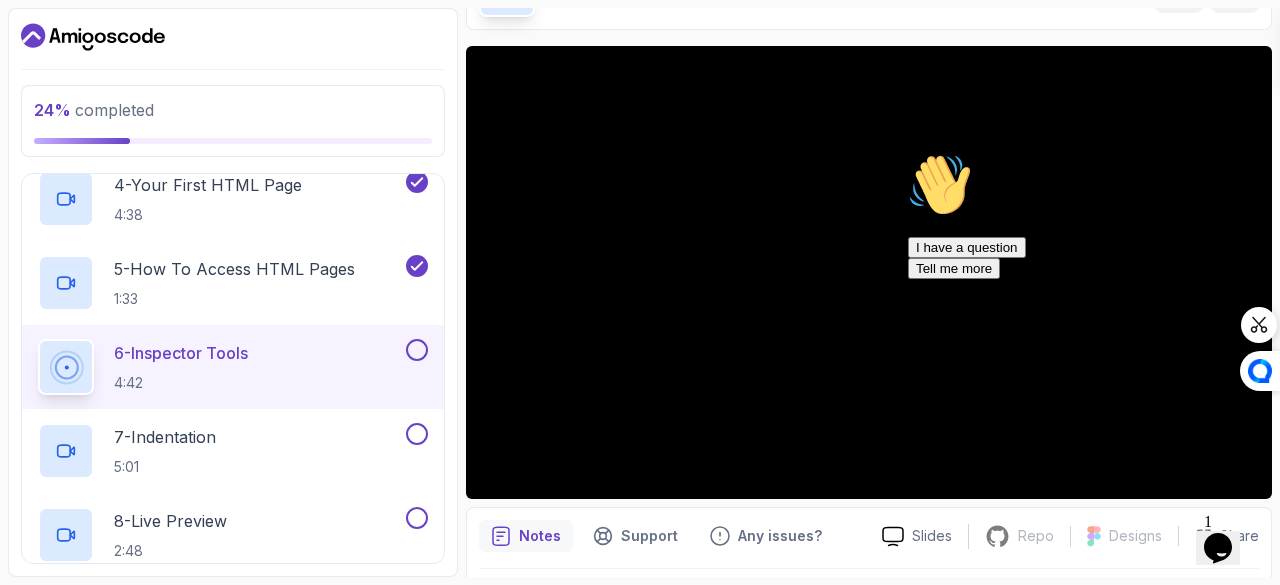 click at bounding box center (908, 153) 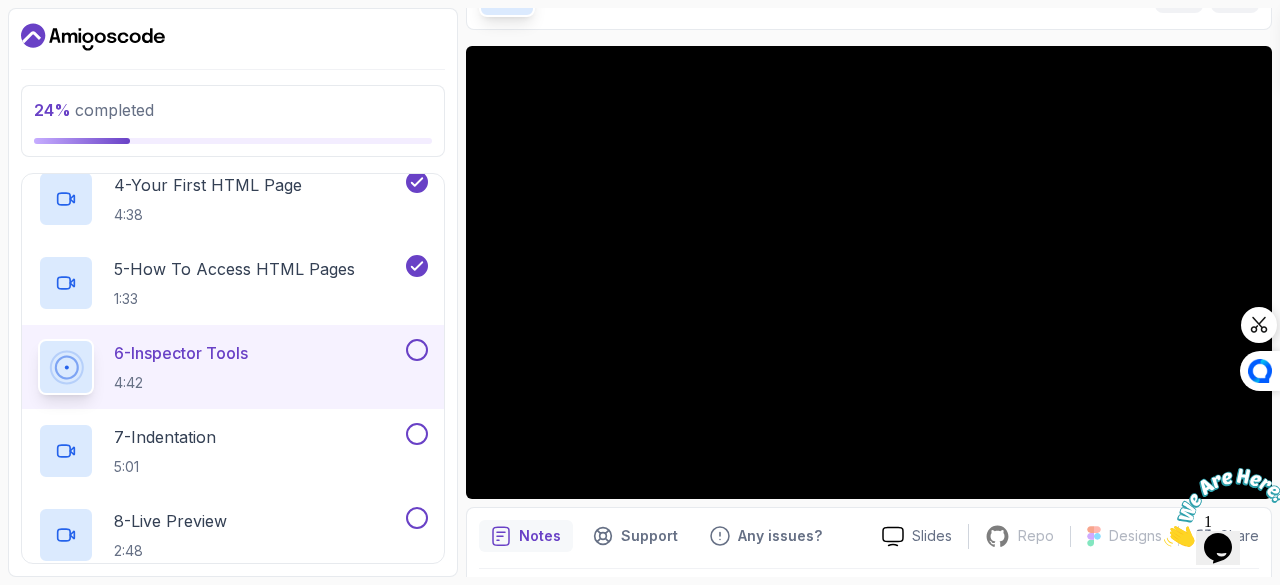 click at bounding box center (417, 350) 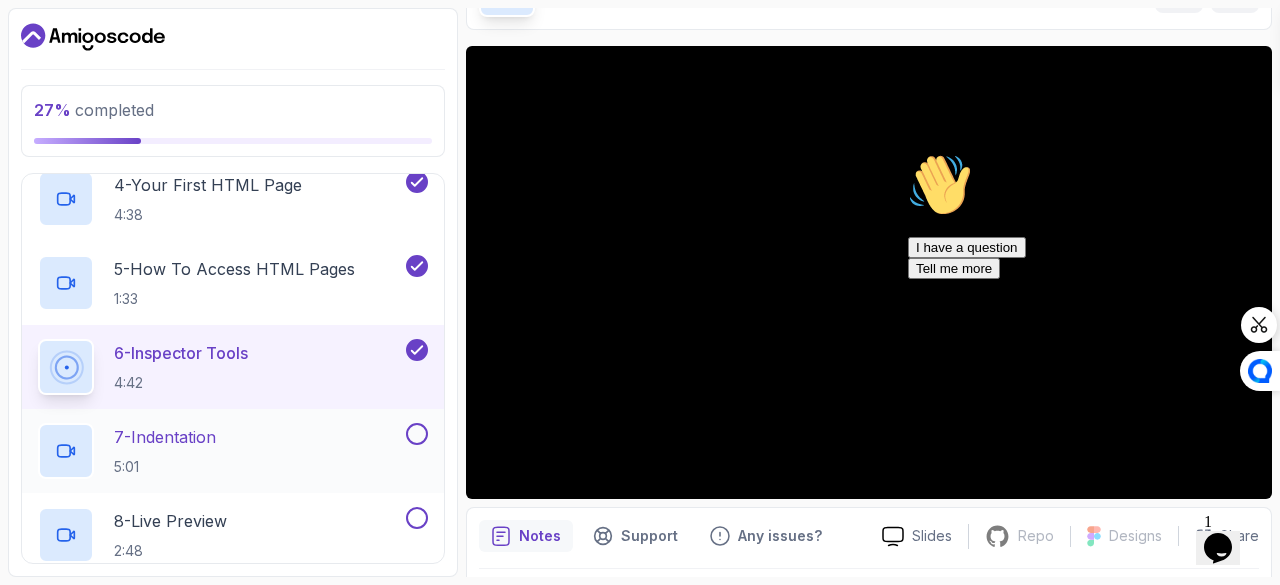 click on "7  -  Indentation 5:01" at bounding box center (220, 451) 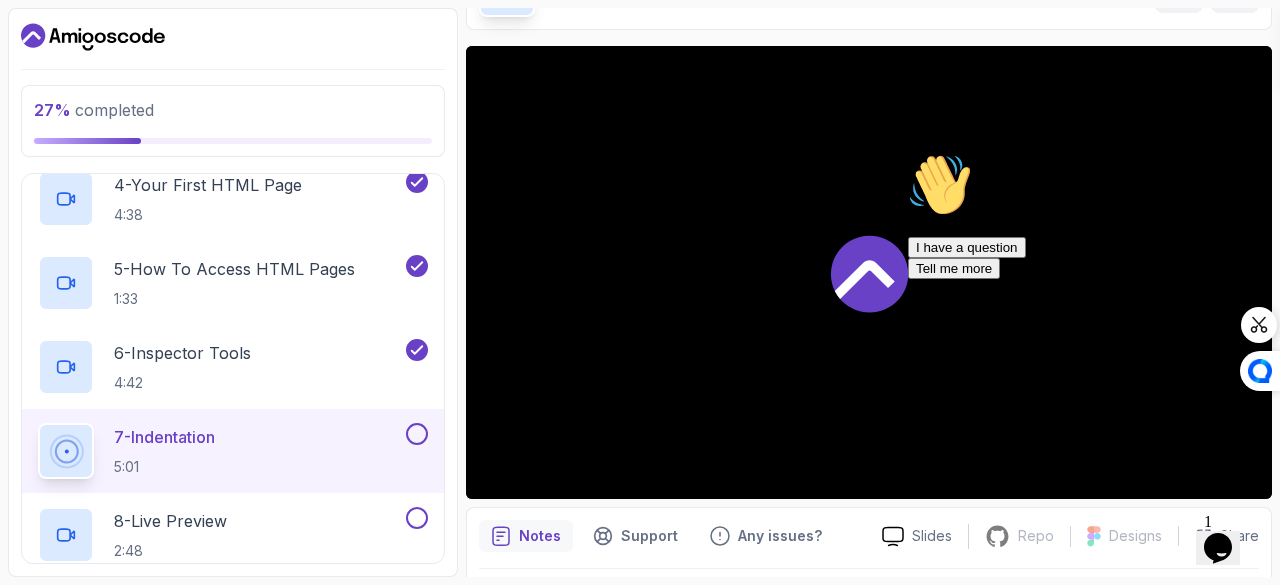click at bounding box center (908, 153) 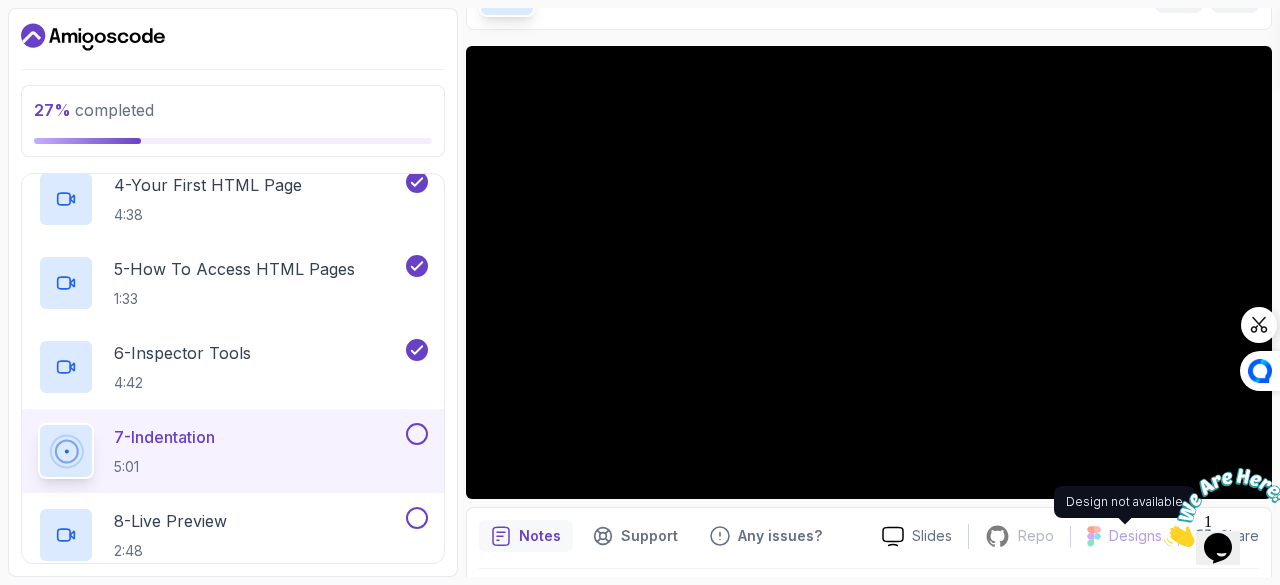 click 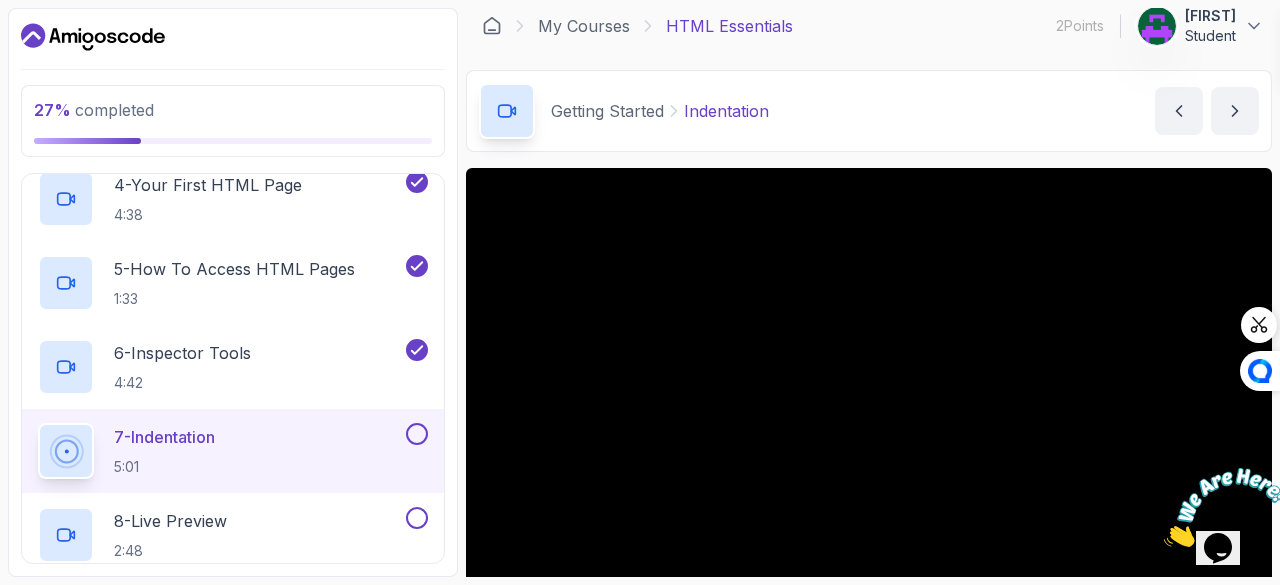 scroll, scrollTop: 0, scrollLeft: 0, axis: both 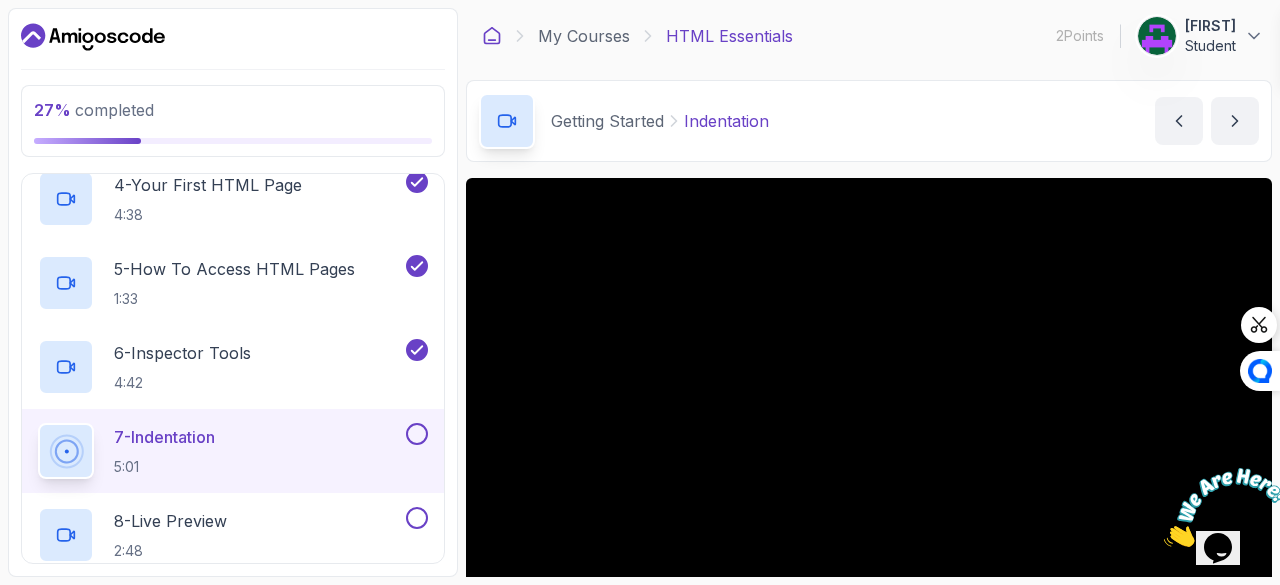 click 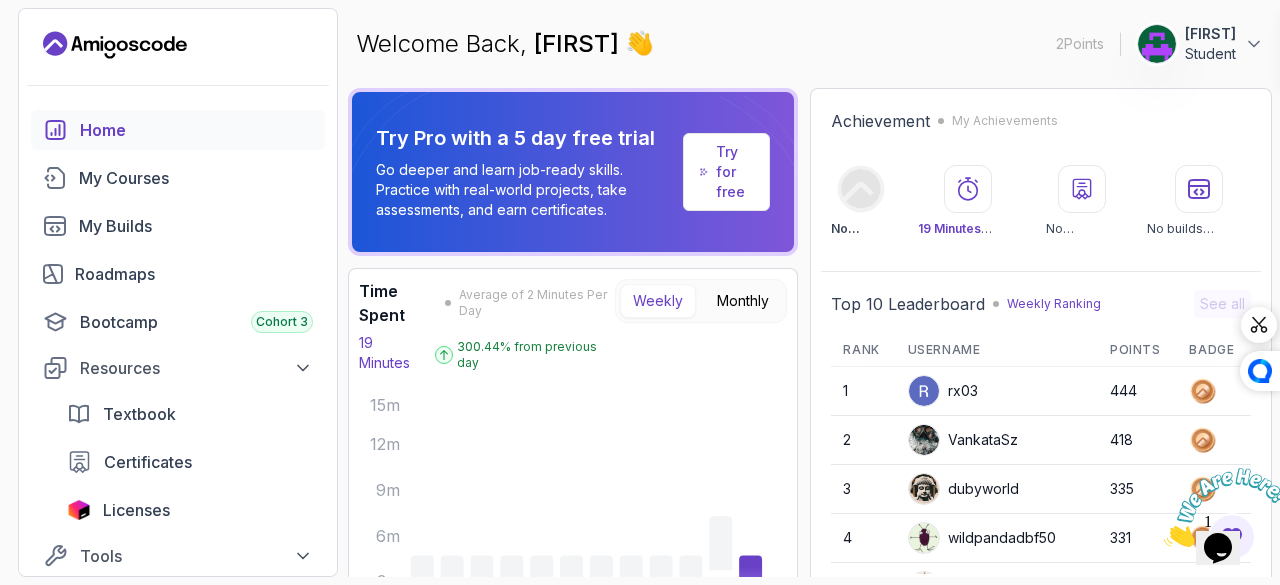 click at bounding box center [1164, 541] 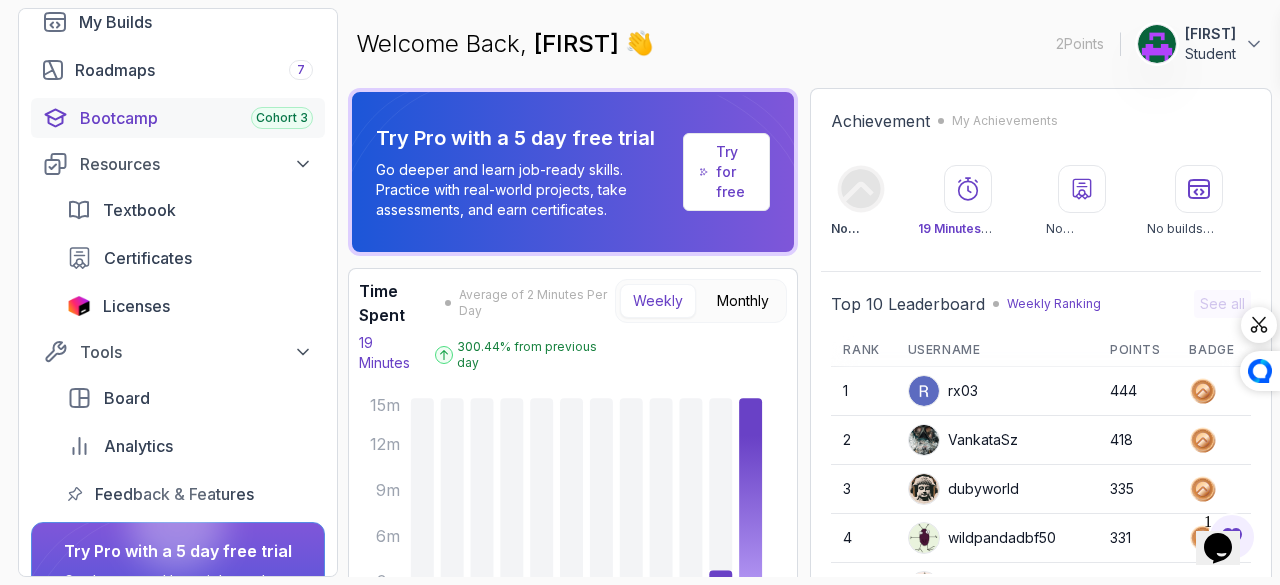 scroll, scrollTop: 0, scrollLeft: 0, axis: both 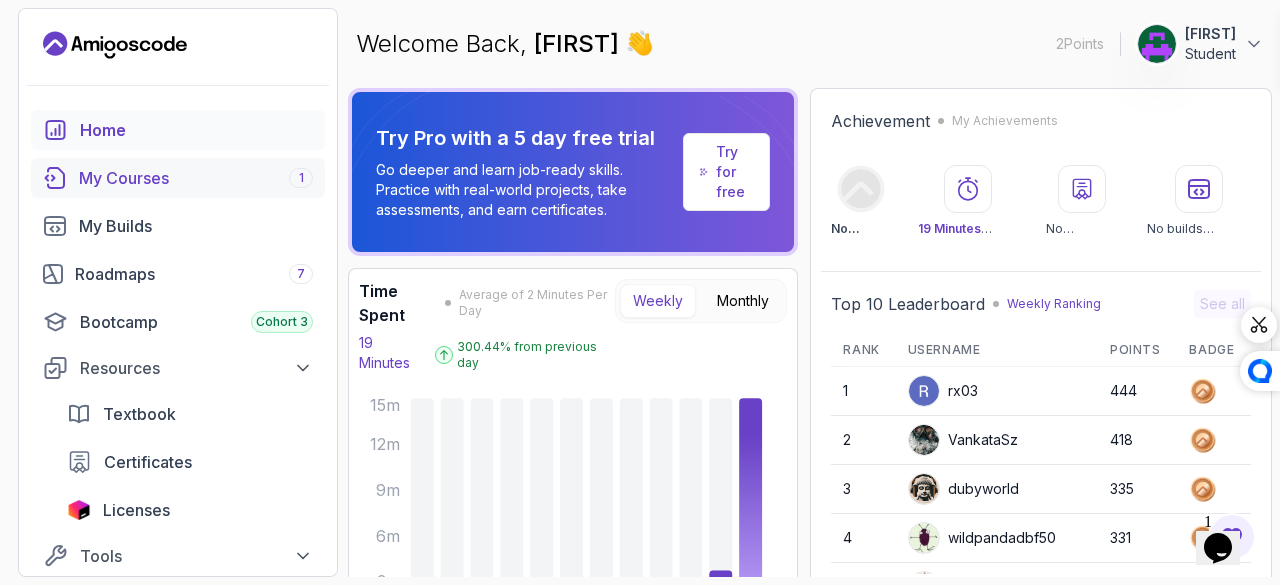 click on "My Courses 1" at bounding box center (178, 178) 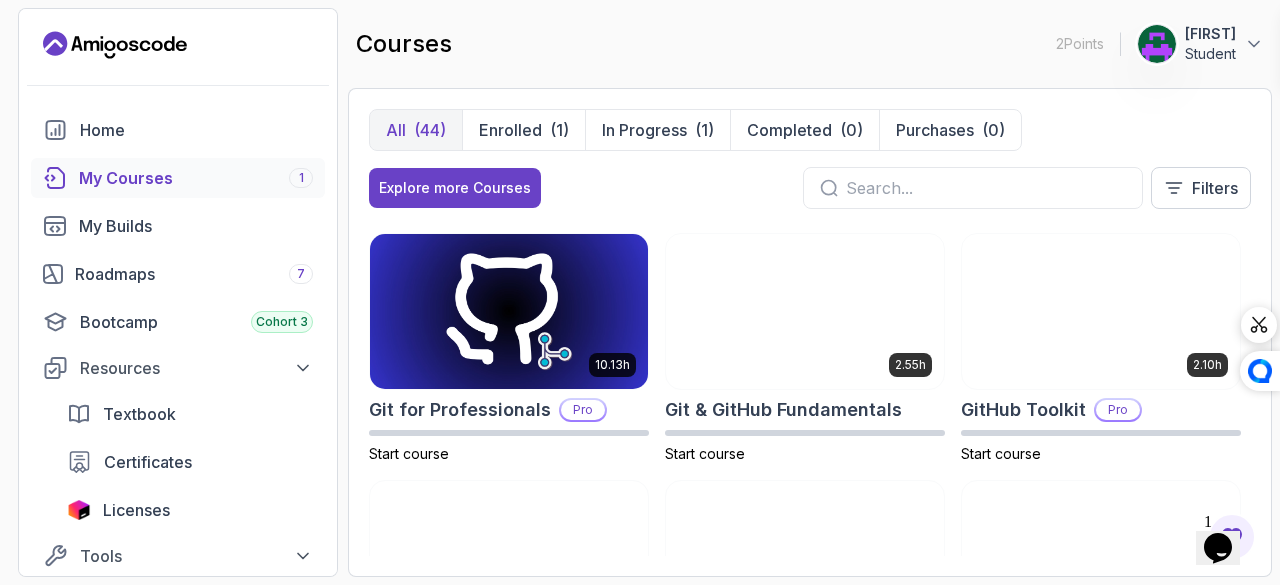 scroll, scrollTop: 729, scrollLeft: 0, axis: vertical 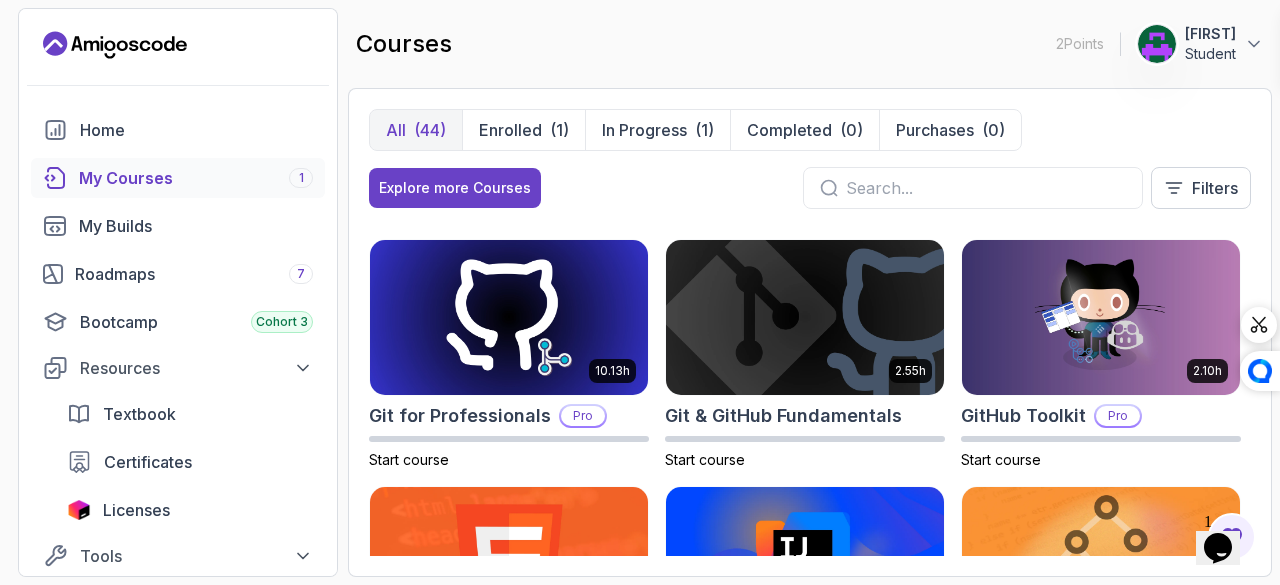 click at bounding box center [805, 318] 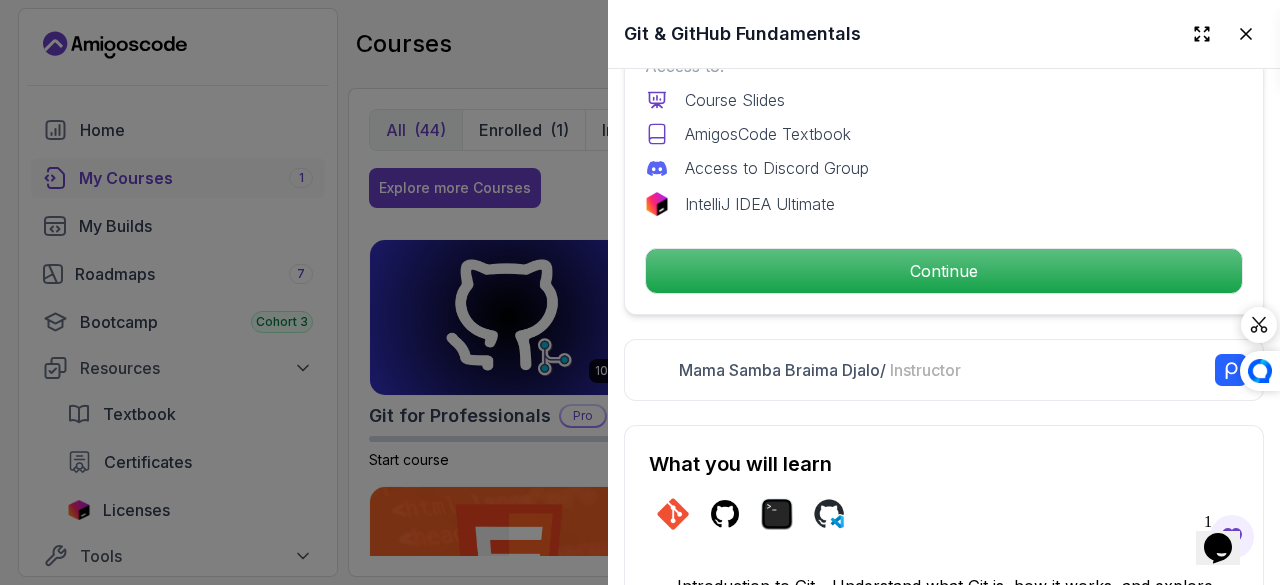 scroll, scrollTop: 612, scrollLeft: 0, axis: vertical 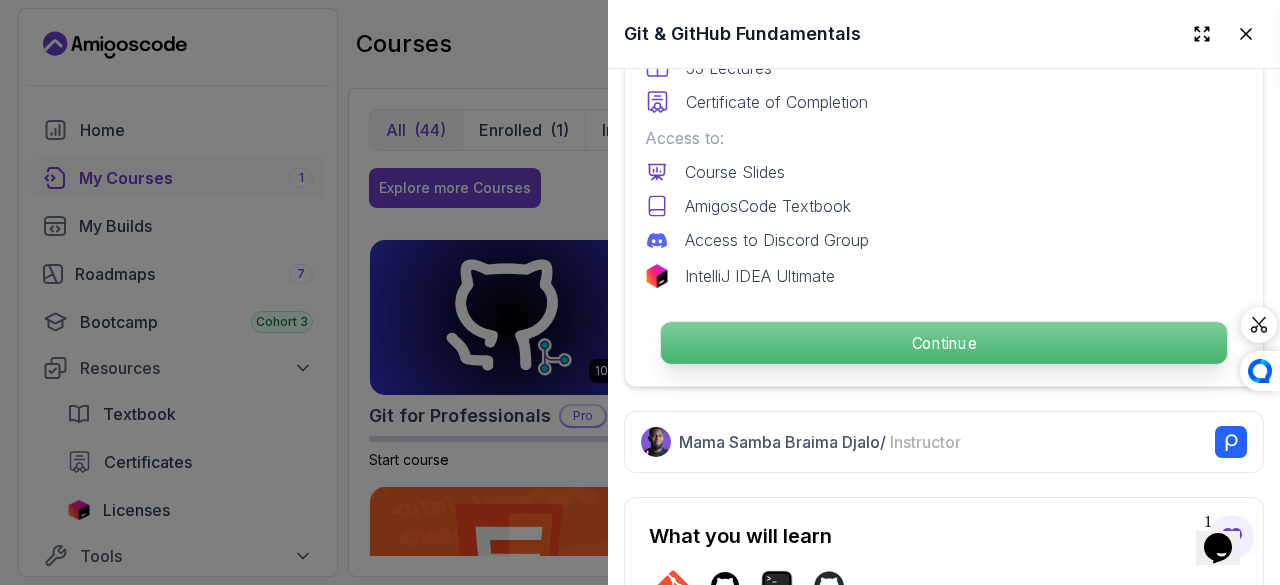click on "Continue" at bounding box center [944, 343] 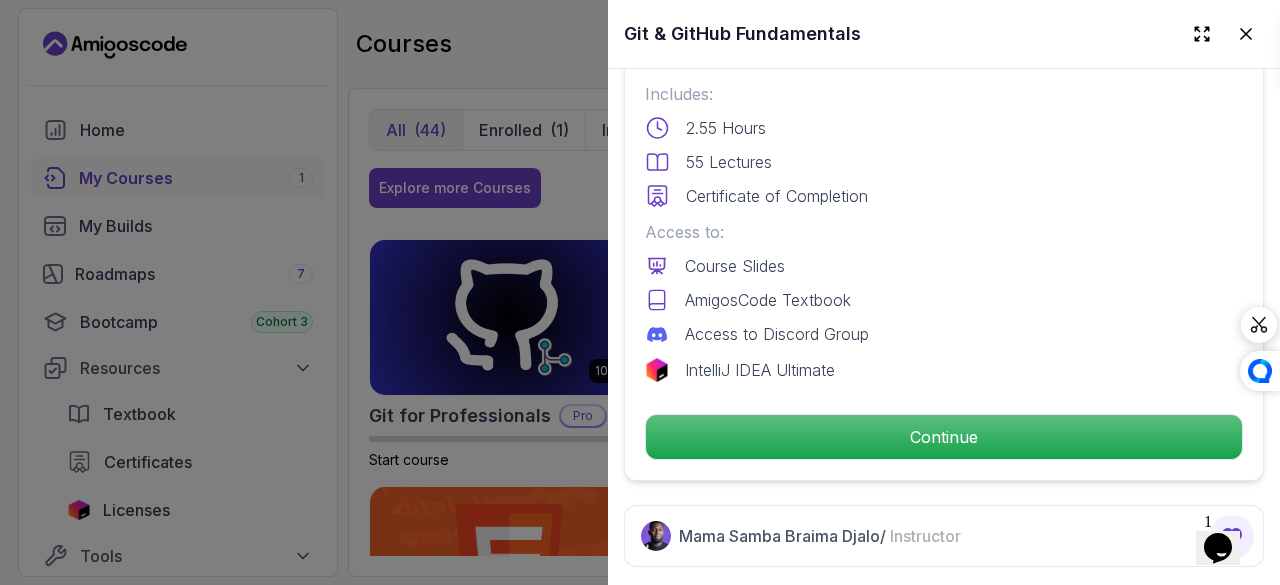 scroll, scrollTop: 531, scrollLeft: 0, axis: vertical 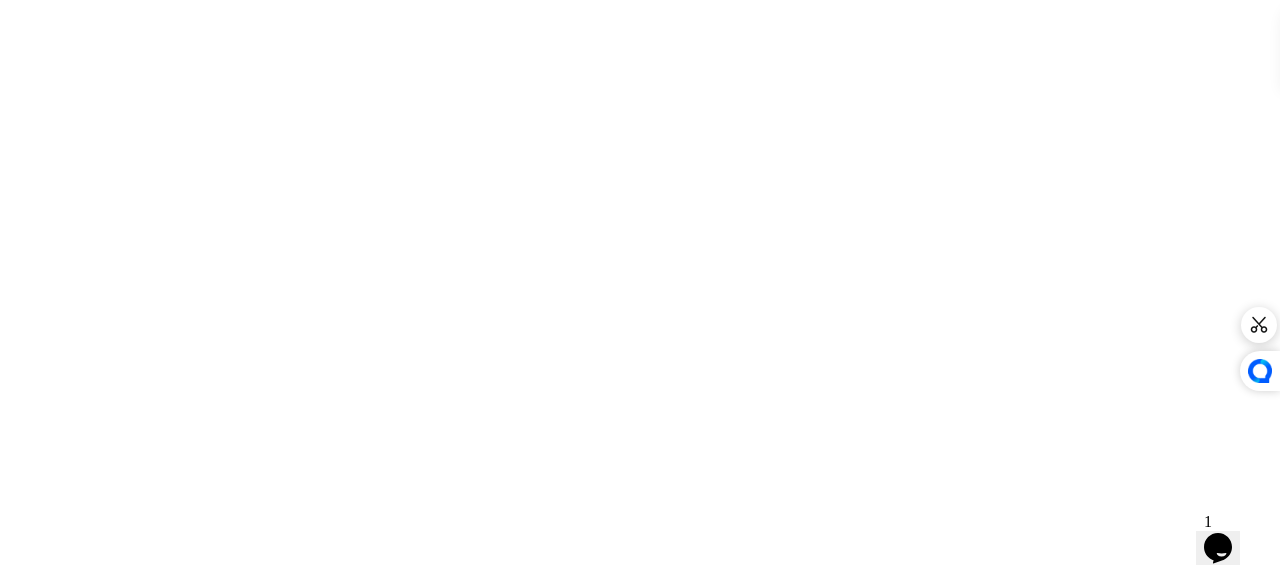 click on "3m" at bounding box center [640, 0] 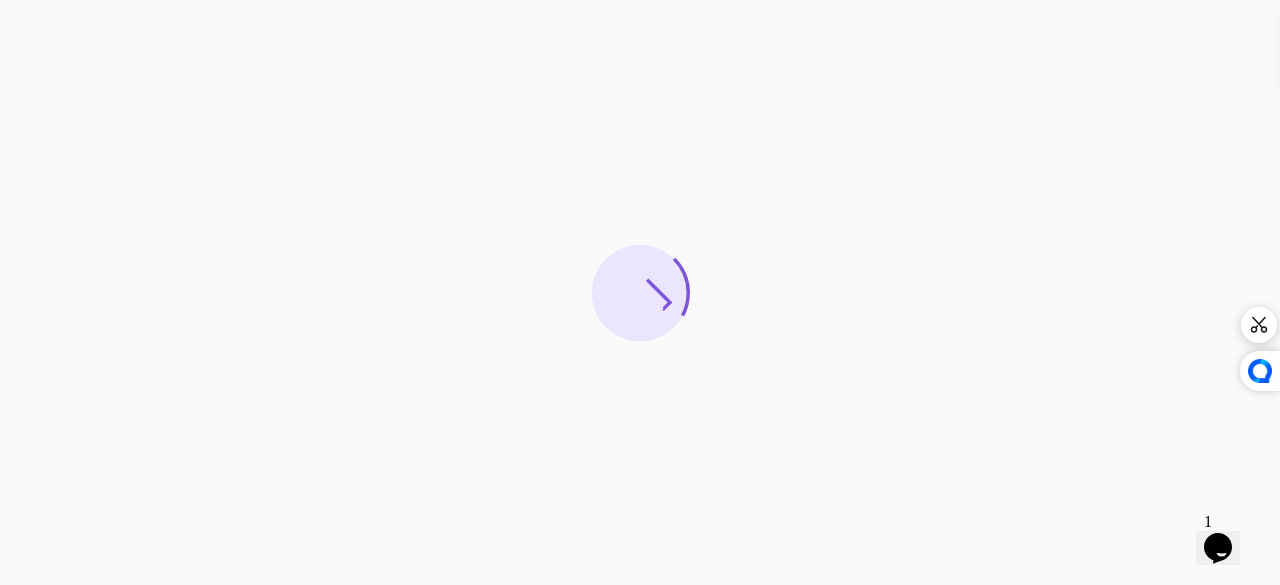 click 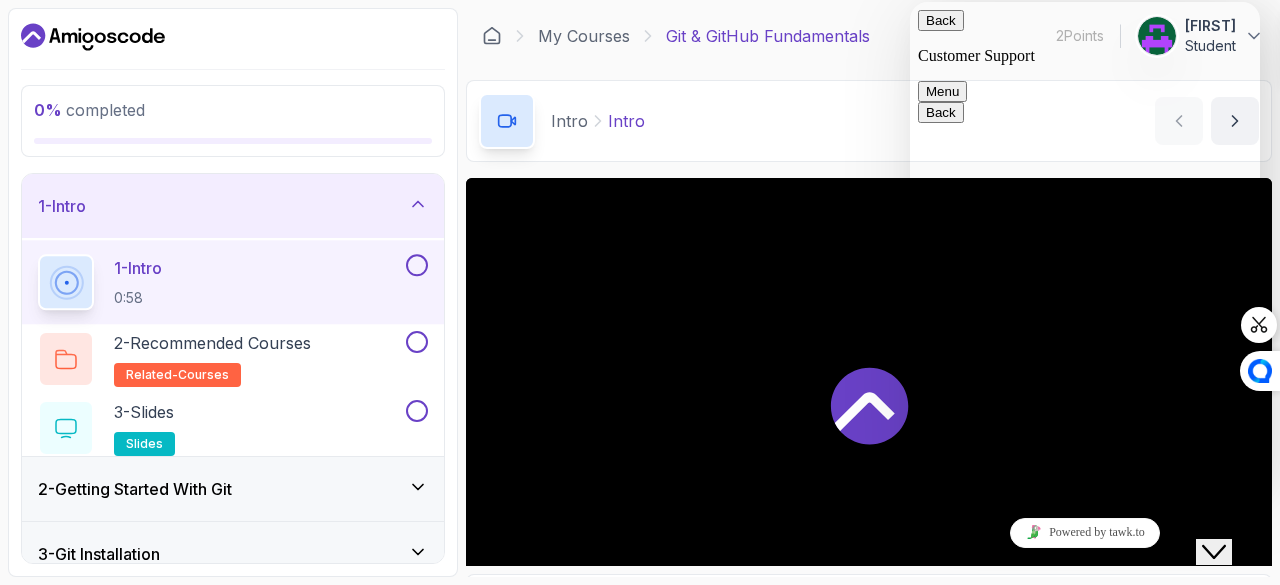 click on "I have a question" at bounding box center (977, 1256) 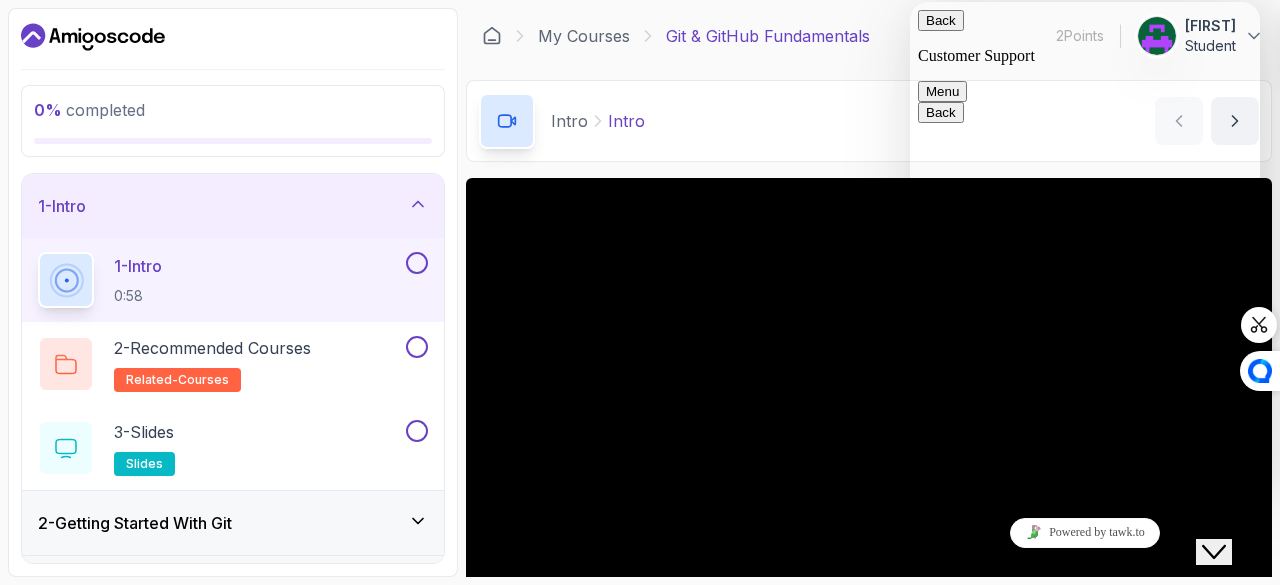 click at bounding box center (910, 2) 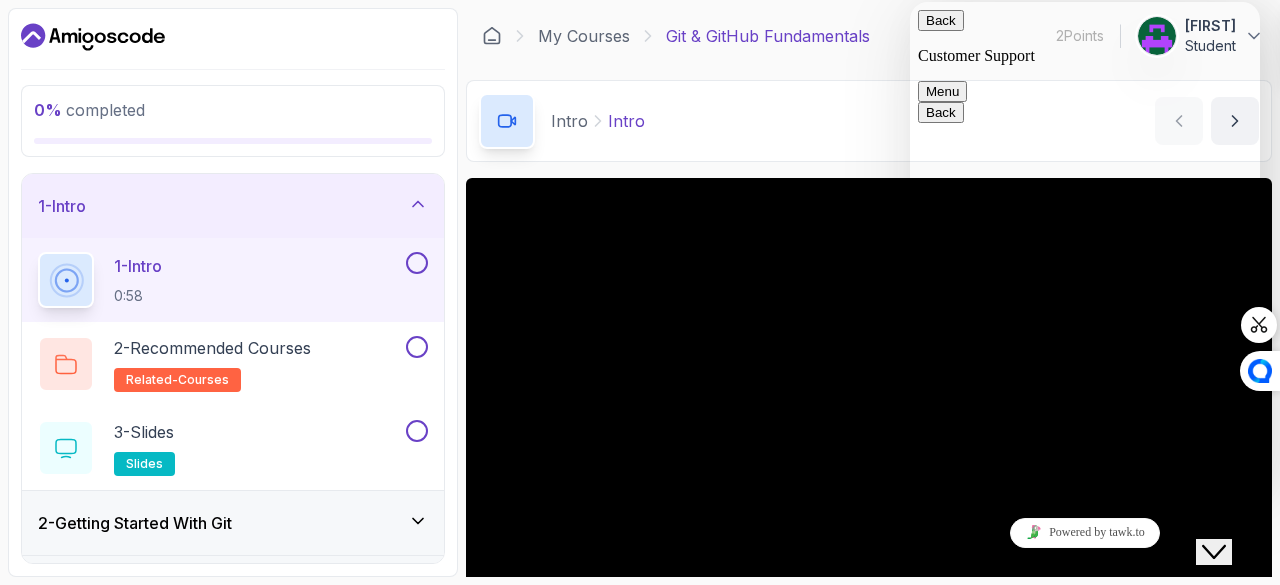 type on "v" 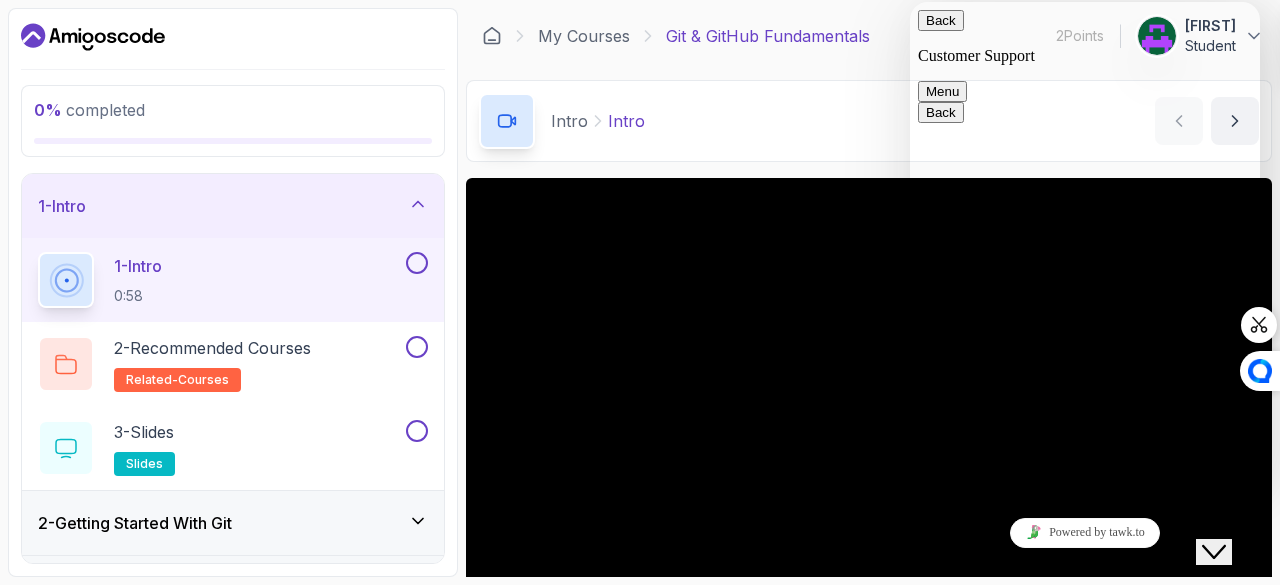 type 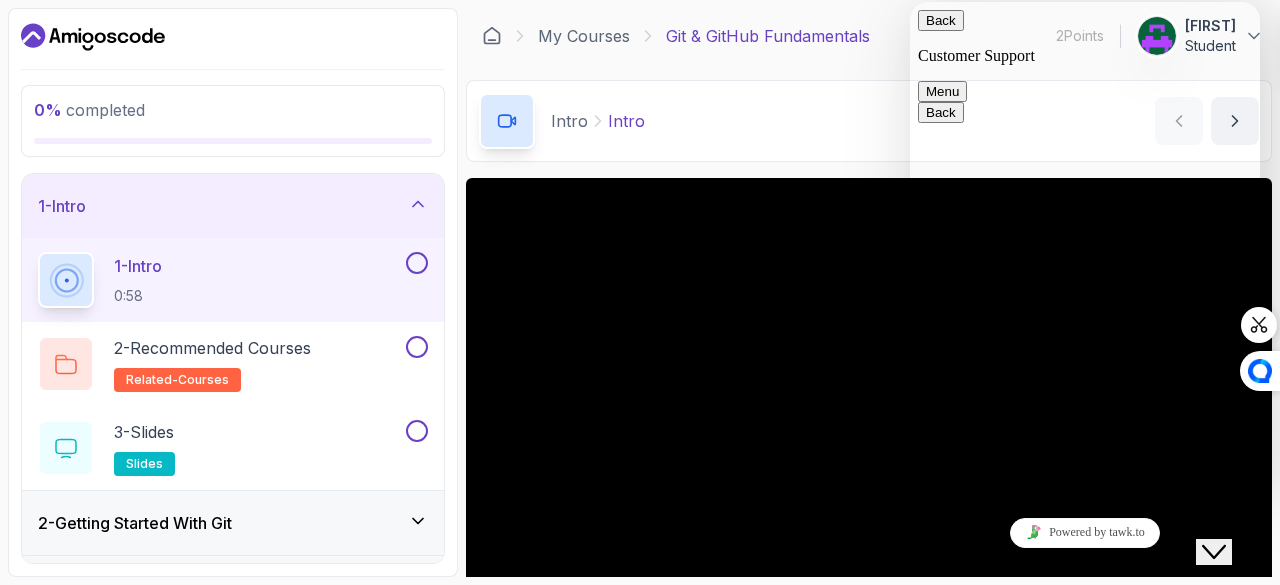 scroll, scrollTop: 531, scrollLeft: 0, axis: vertical 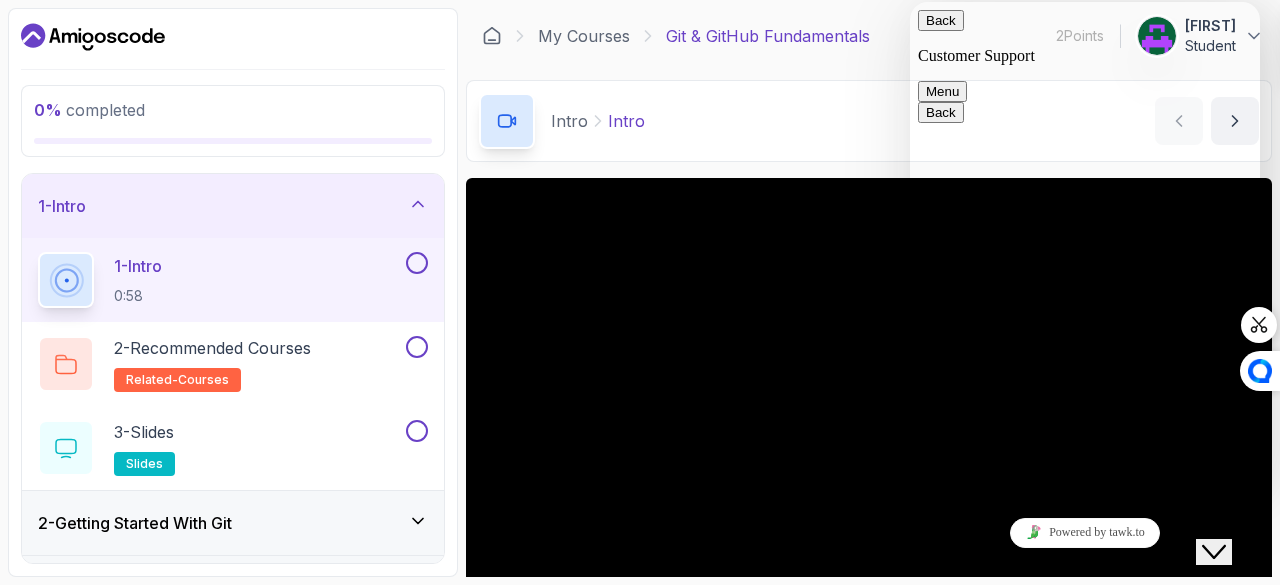 click on "Customer Support   Hi! How can we help? 15:59  Customer Support   Hi! How can we help? 15:59 16:05 I have a question 16:05 what is source of this course  Customer Support  Sorry to keep you waiting, unfortunately all of our agents are currently busy or away, please leave a message and we will get back to you as soon as possible. What’s the best email to reach you on? *  Name  *  Email   +  91  Phone  *  Subject  *  Message  Submit  16:05" at bounding box center (1085, 1544) 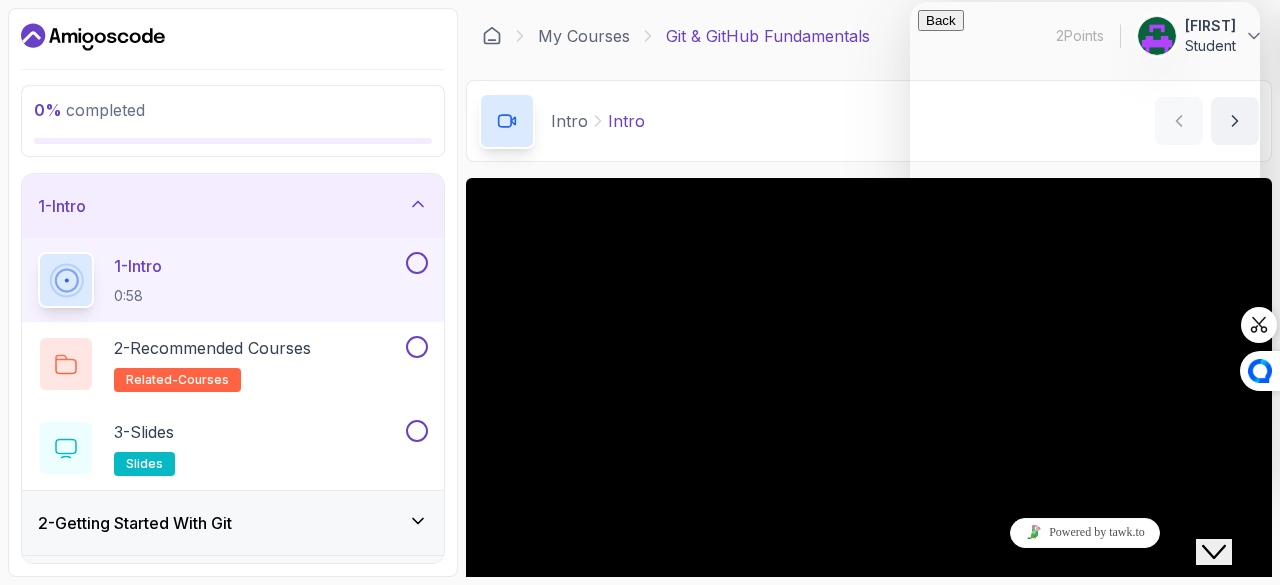 scroll, scrollTop: 0, scrollLeft: 0, axis: both 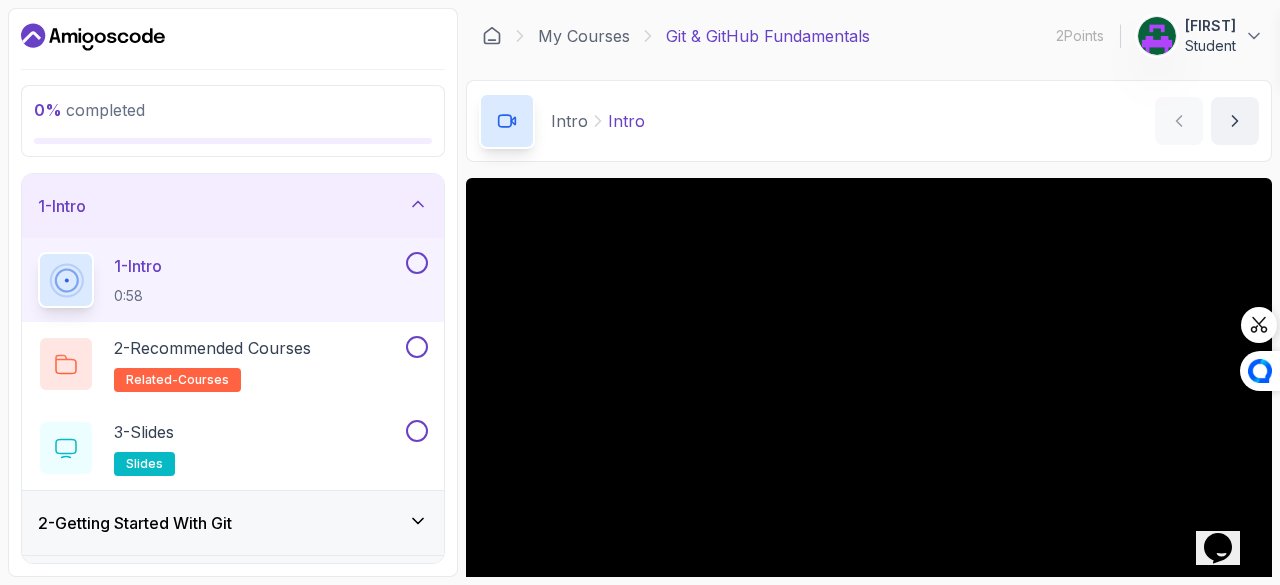 drag, startPoint x: 1224, startPoint y: 543, endPoint x: 962, endPoint y: 348, distance: 326.6022 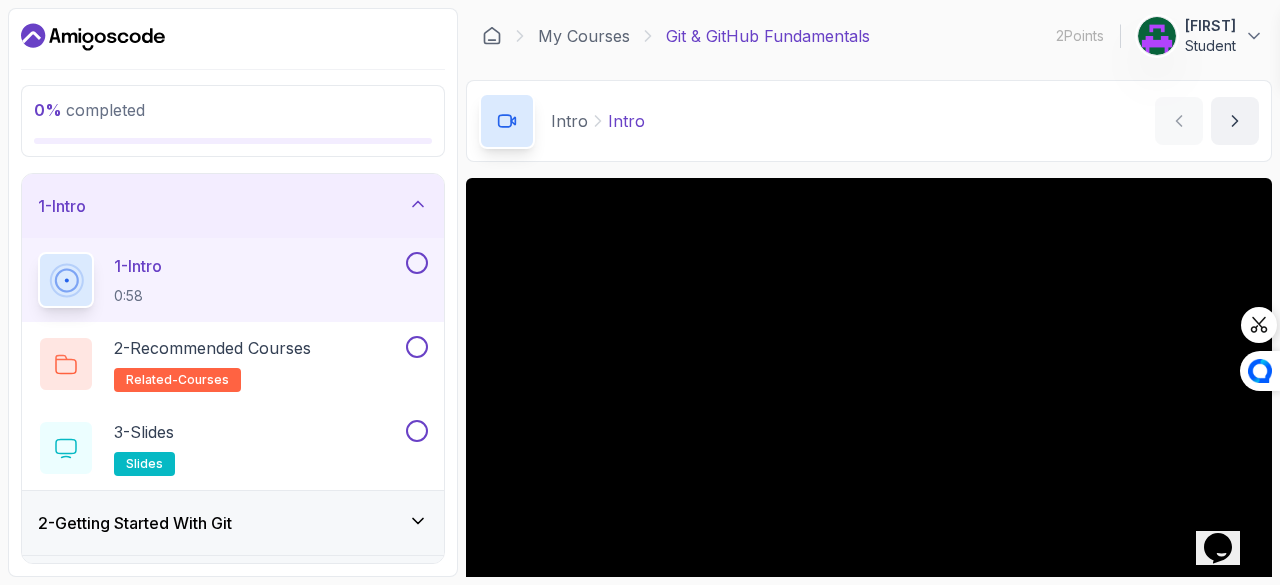 click on "Opens Chat This icon Opens the chat window." 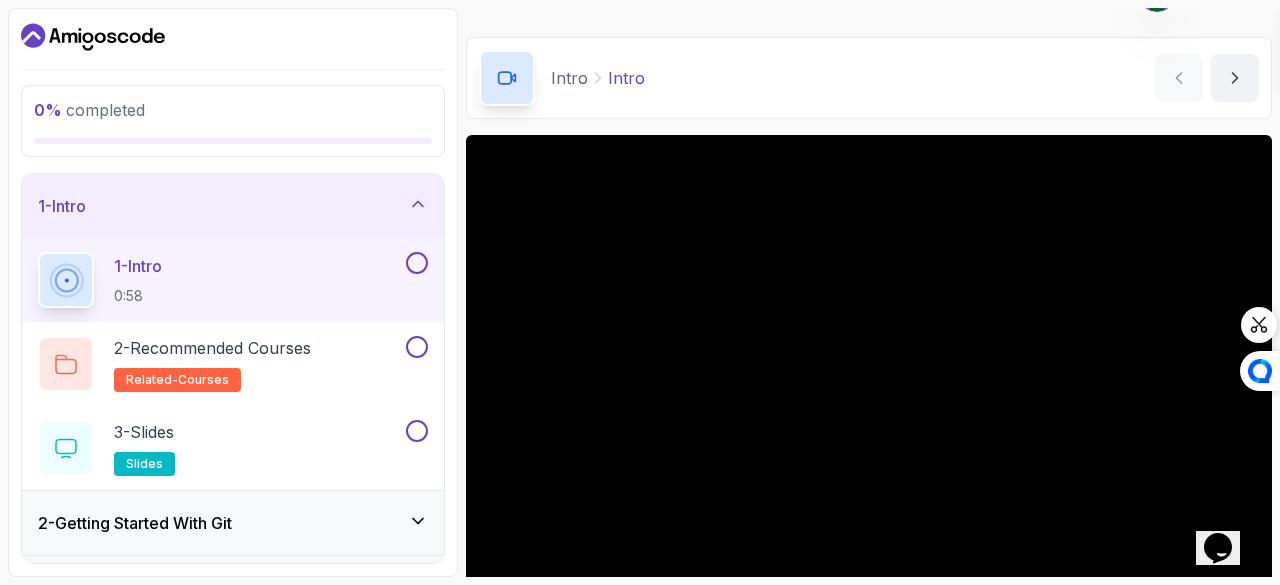 scroll, scrollTop: 42, scrollLeft: 0, axis: vertical 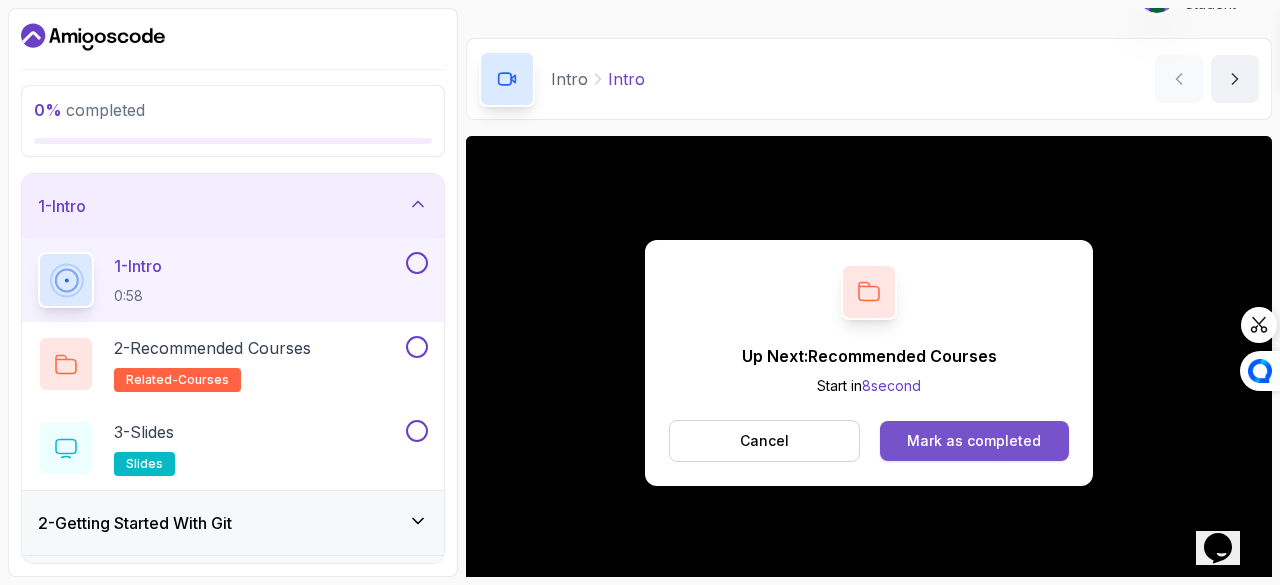 click on "Mark as completed" at bounding box center (974, 441) 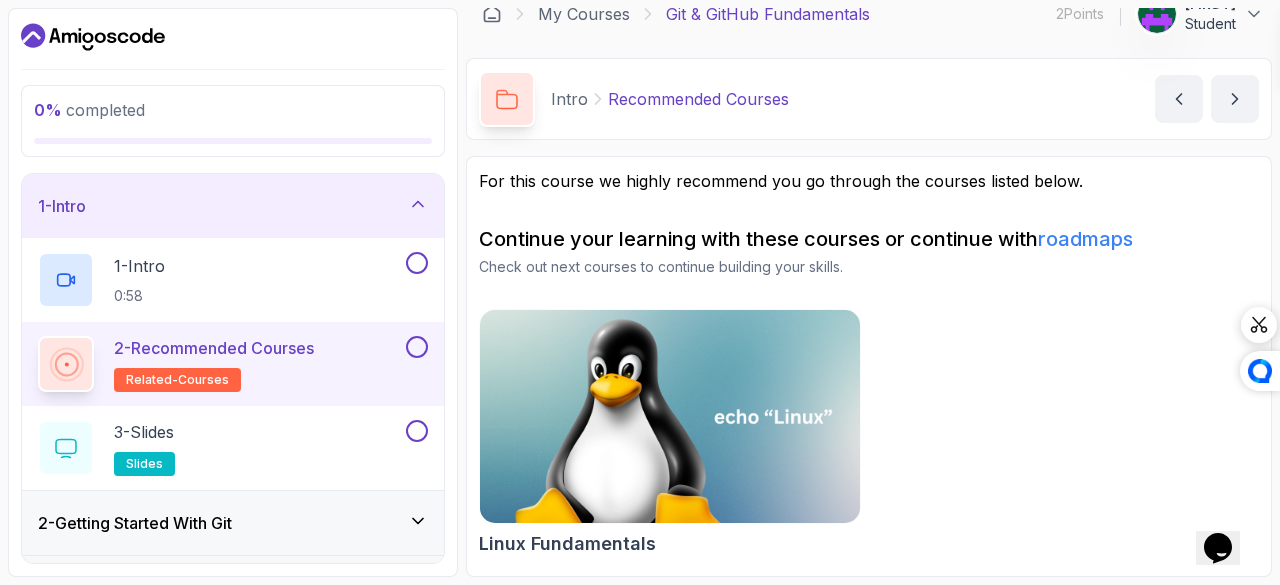 scroll, scrollTop: 20, scrollLeft: 0, axis: vertical 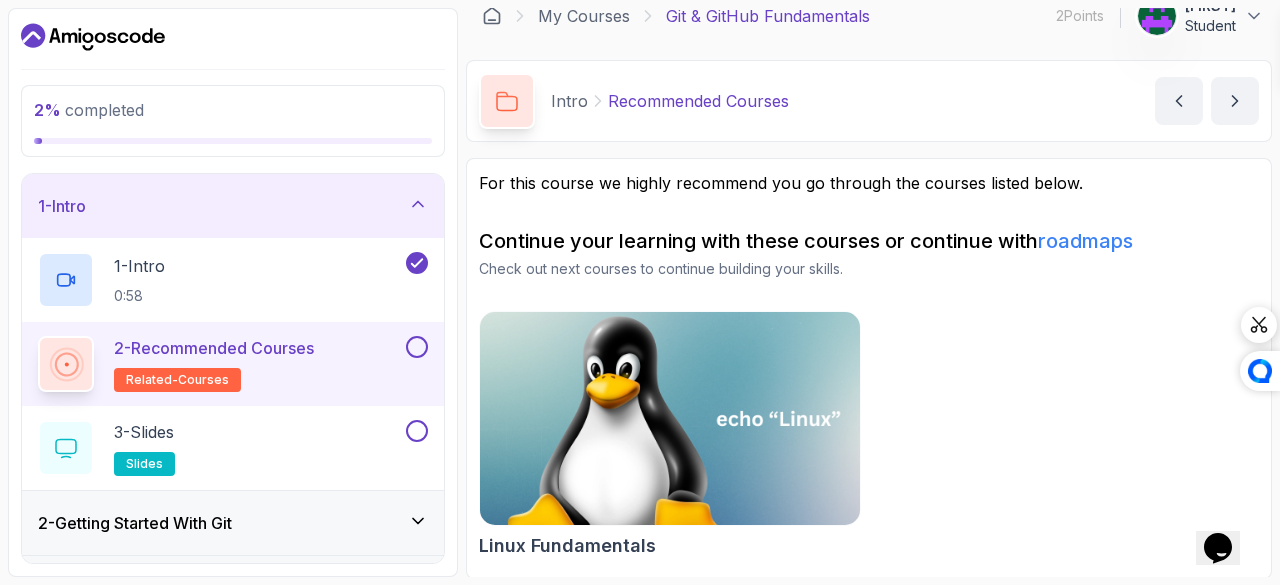 click at bounding box center (670, 419) 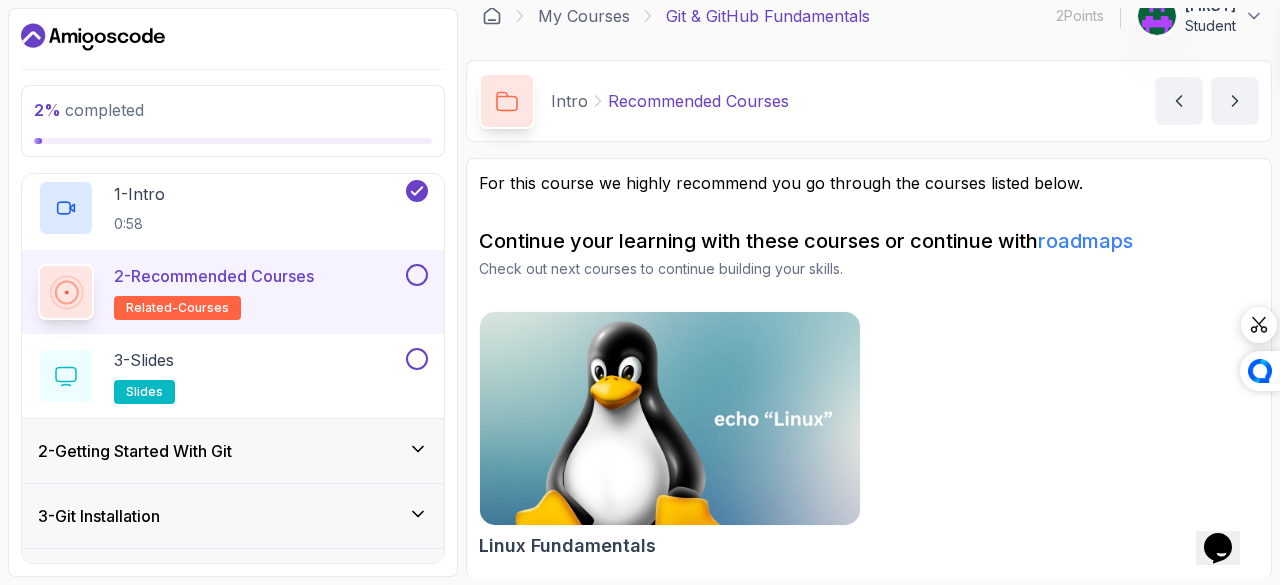 scroll, scrollTop: 71, scrollLeft: 0, axis: vertical 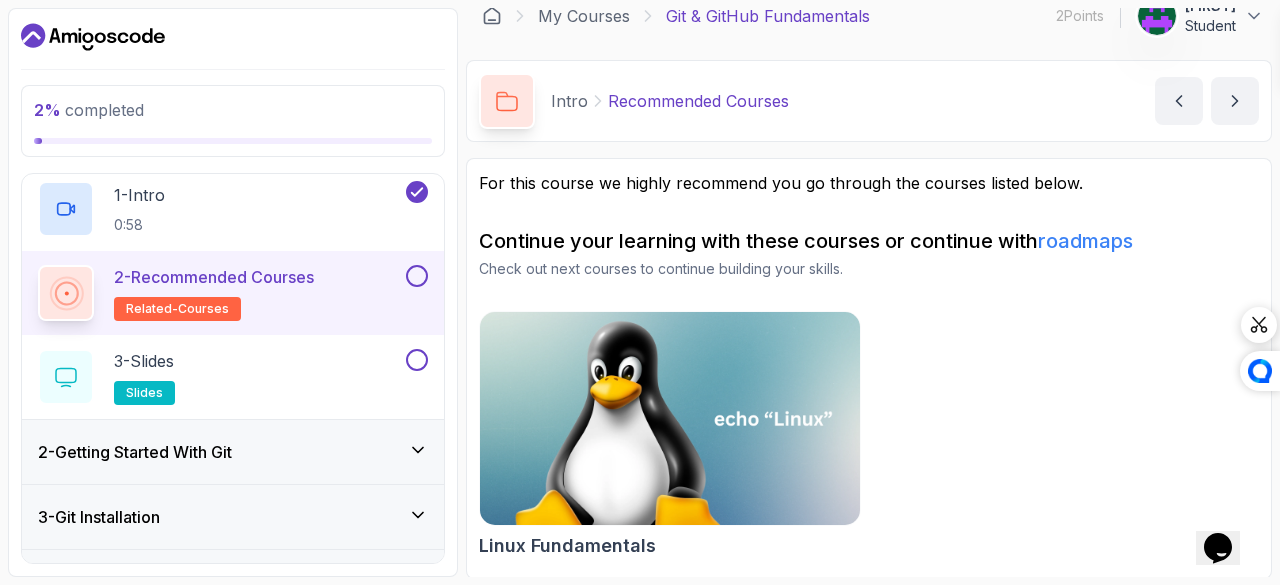 click at bounding box center (417, 276) 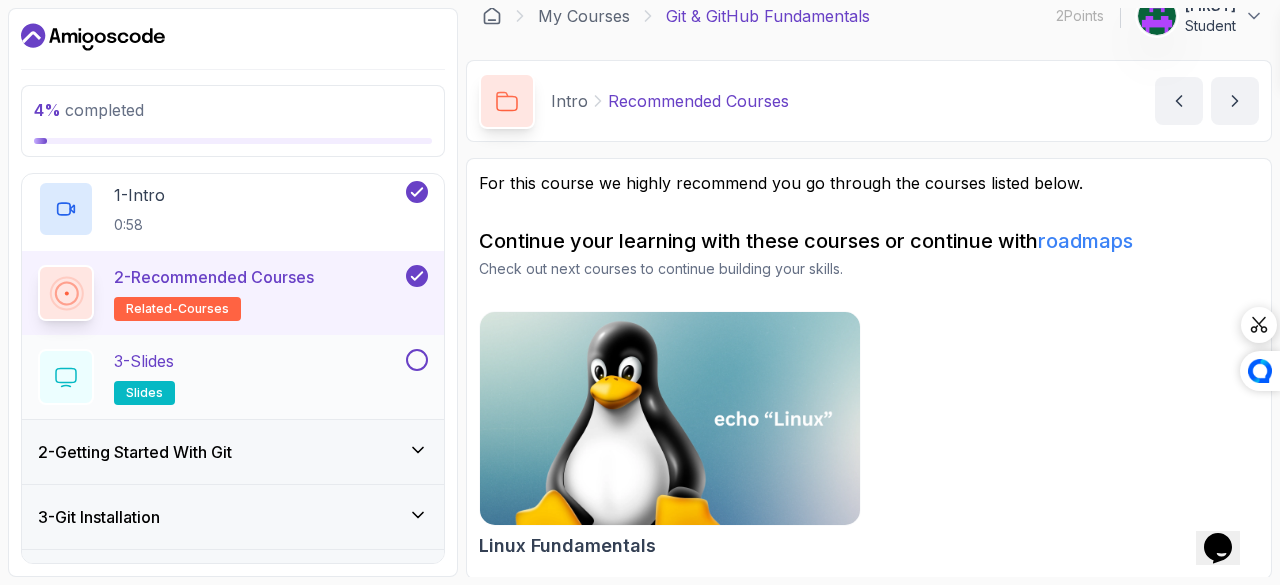 click at bounding box center [417, 360] 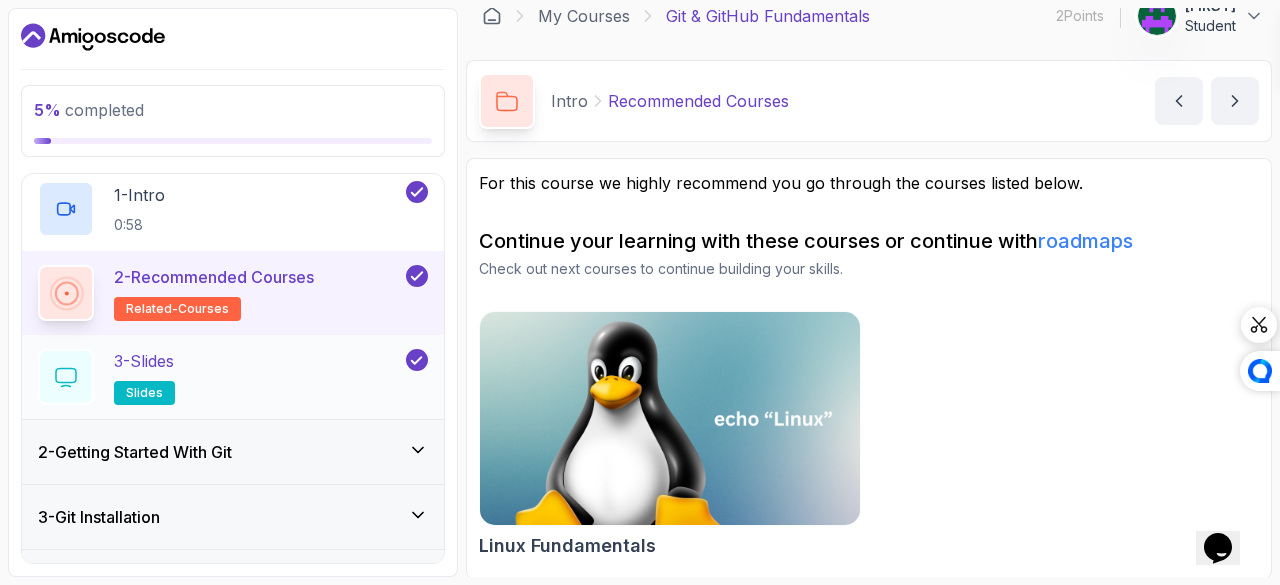 click on "3  -  Slides slides" at bounding box center [220, 377] 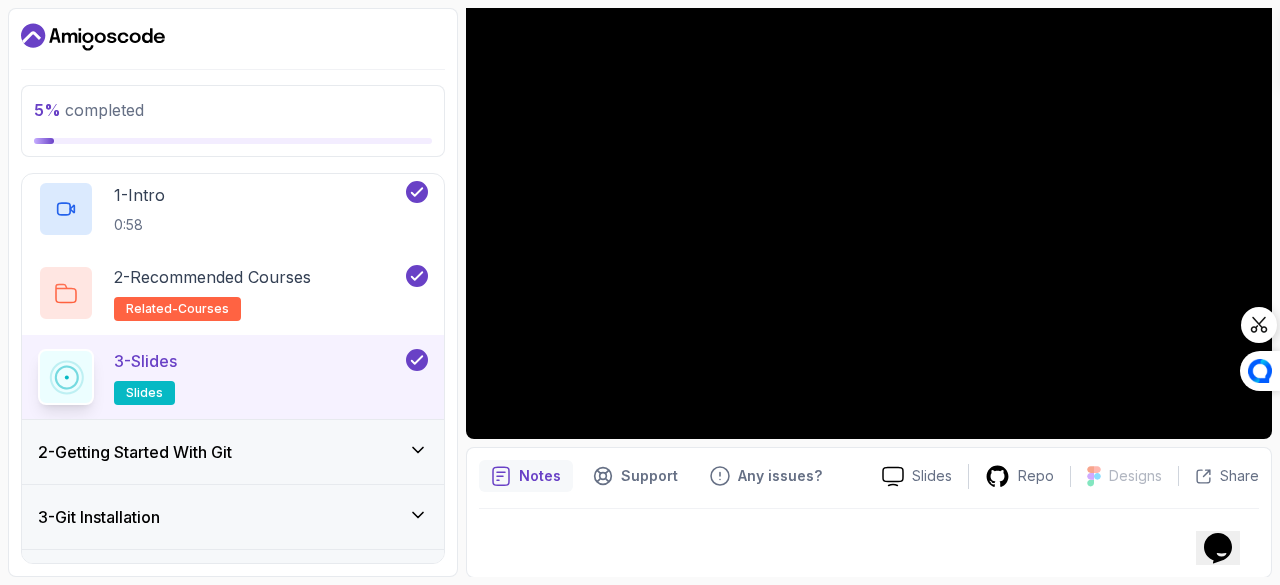 scroll, scrollTop: 191, scrollLeft: 0, axis: vertical 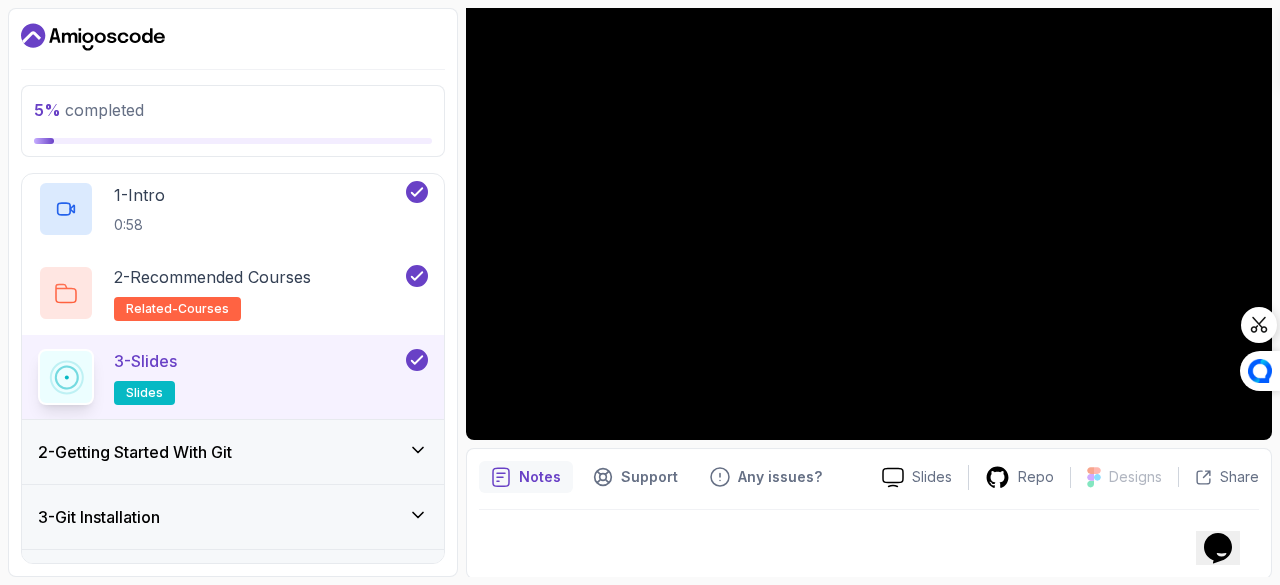 click on "2  -  Getting Started With Git" at bounding box center [233, 452] 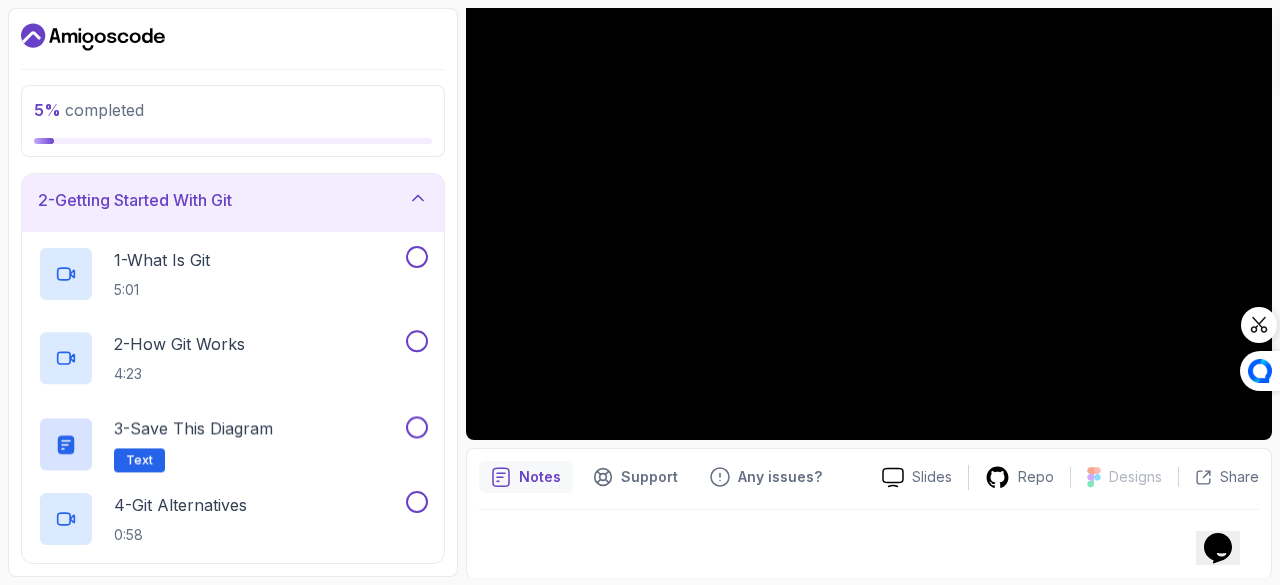 scroll, scrollTop: 69, scrollLeft: 0, axis: vertical 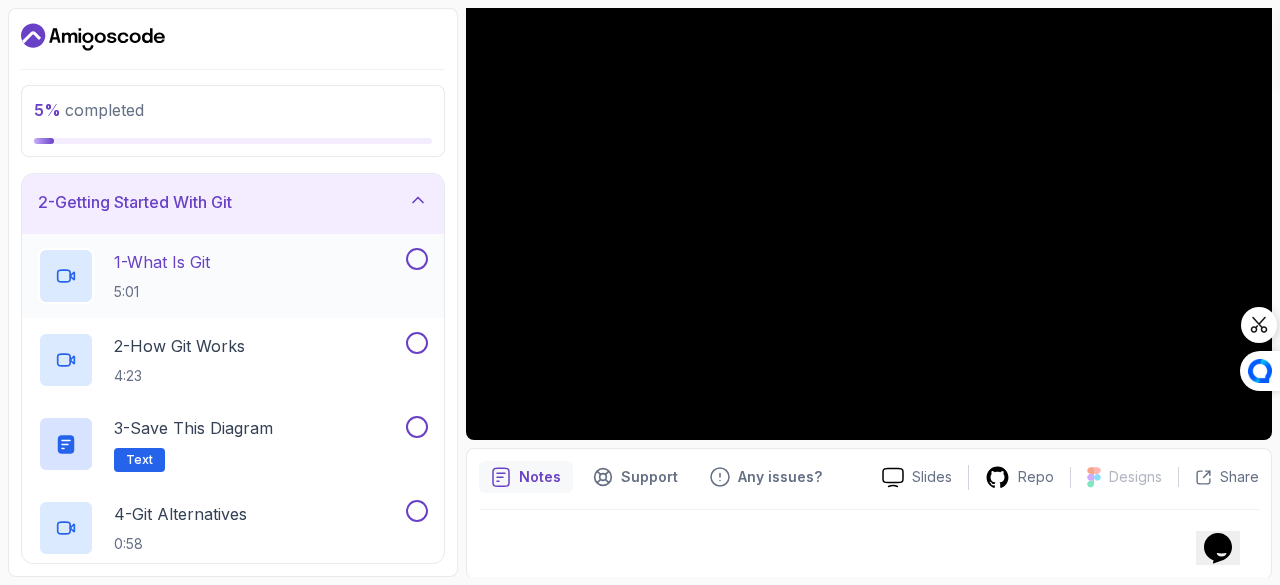 click on "1  -  What Is Git 5:01" at bounding box center (220, 276) 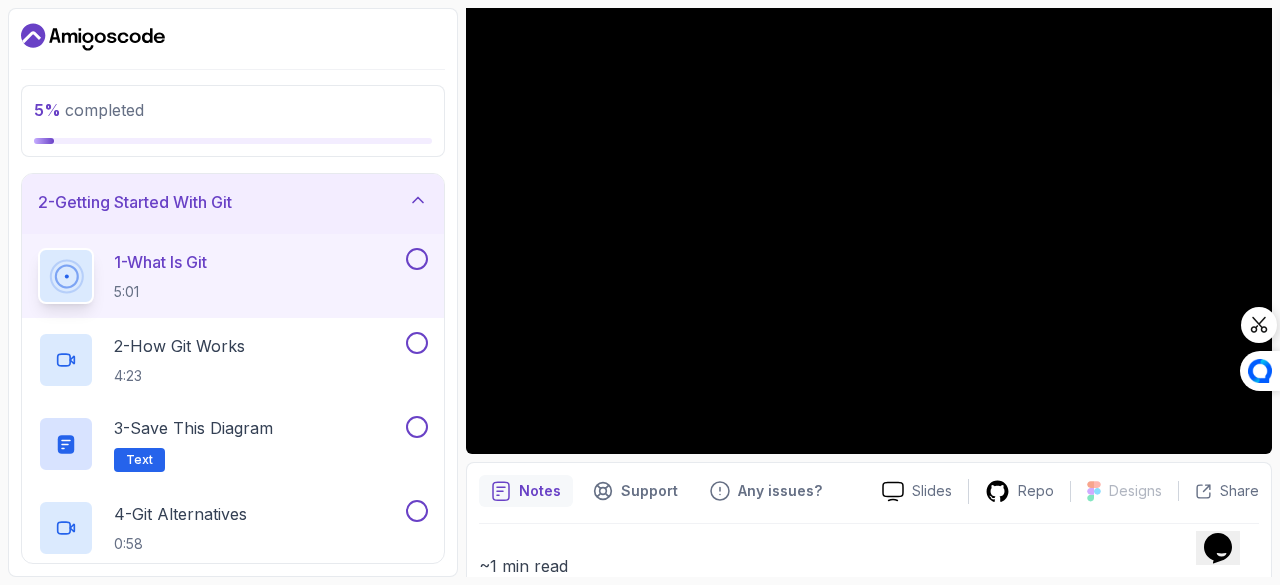 scroll, scrollTop: 107, scrollLeft: 0, axis: vertical 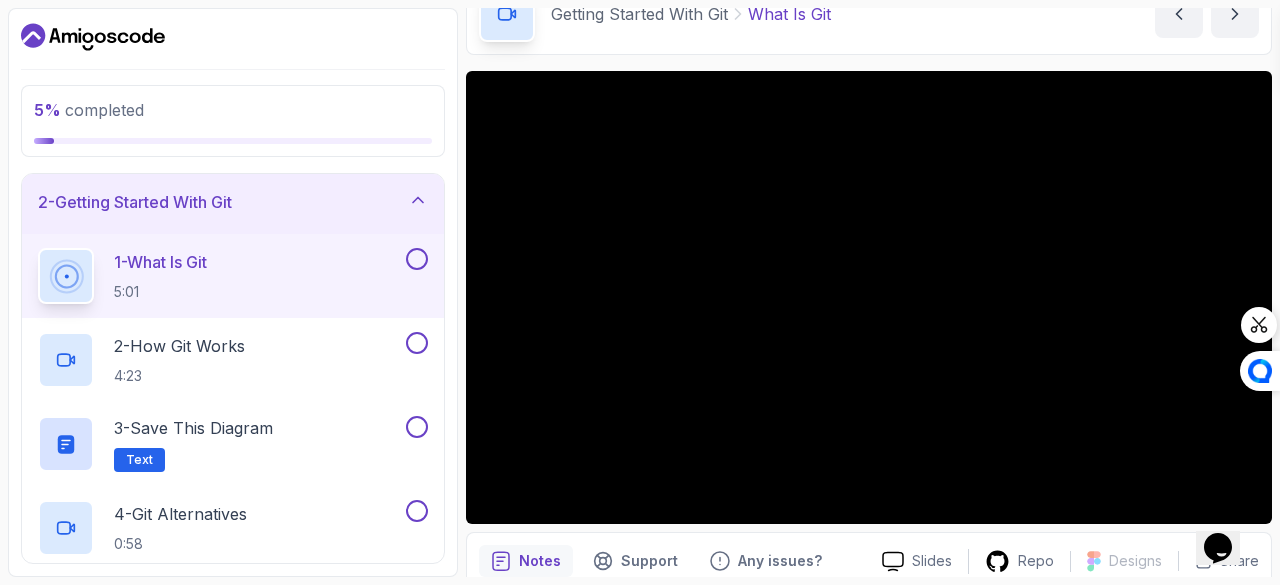 type 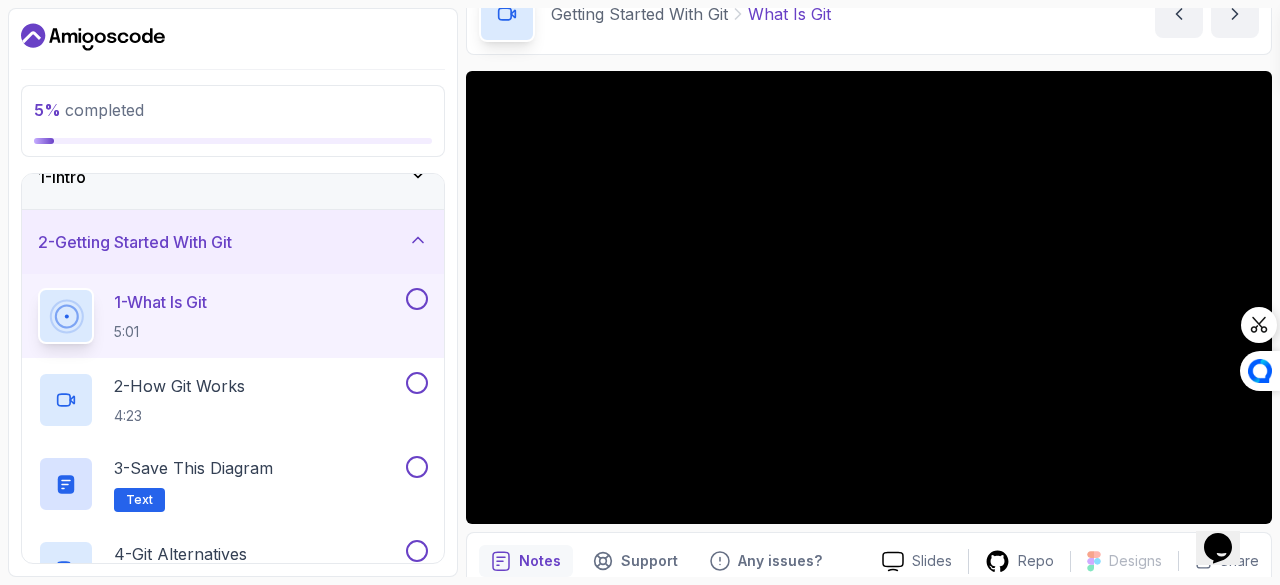 scroll, scrollTop: 0, scrollLeft: 0, axis: both 